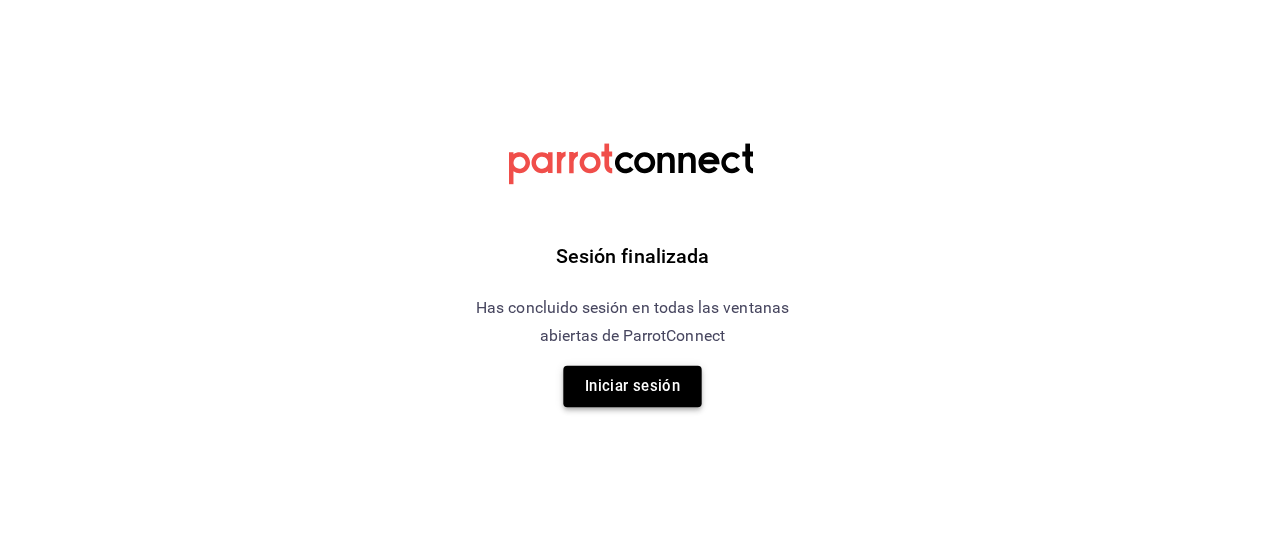 scroll, scrollTop: 0, scrollLeft: 0, axis: both 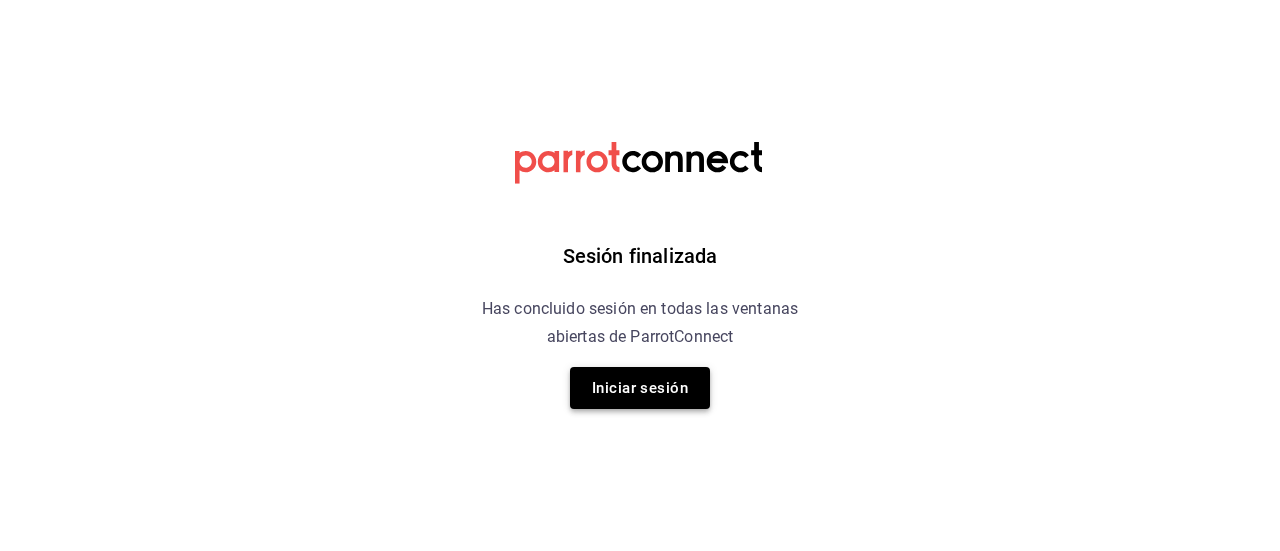 click on "Iniciar sesión" at bounding box center [640, 388] 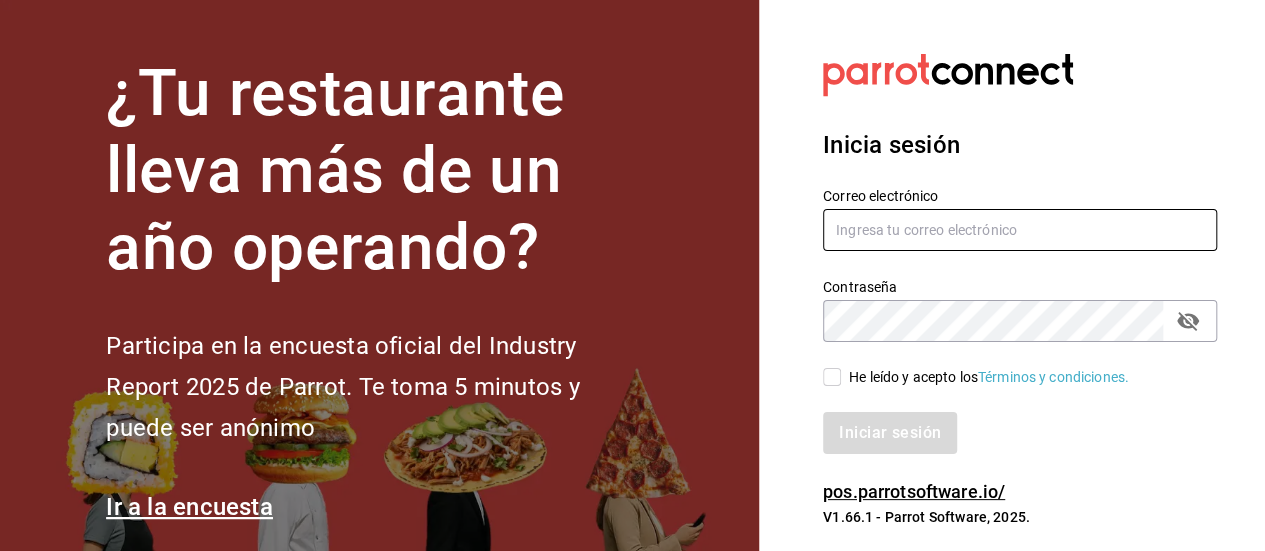 click at bounding box center (1020, 230) 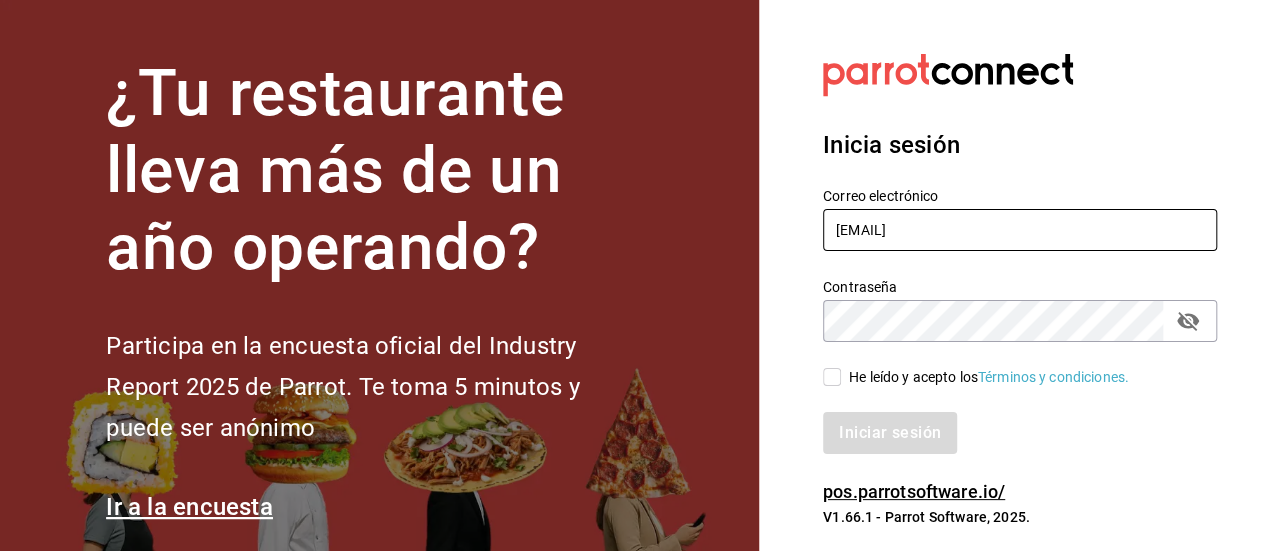 type on "[EMAIL]" 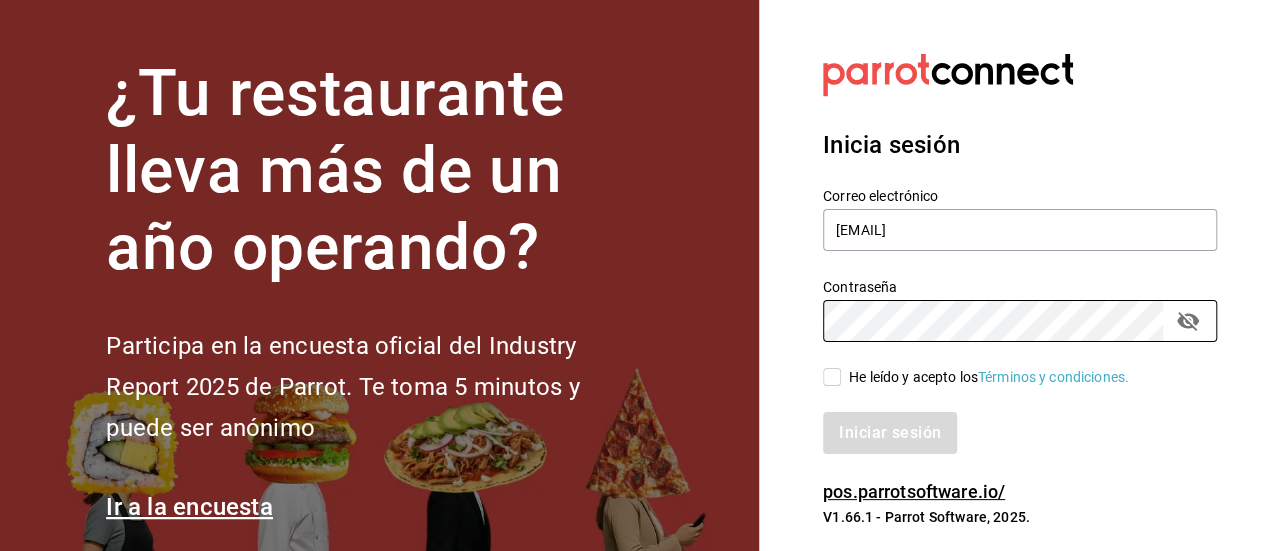 click on "He leído y acepto los  Términos y condiciones." at bounding box center (832, 377) 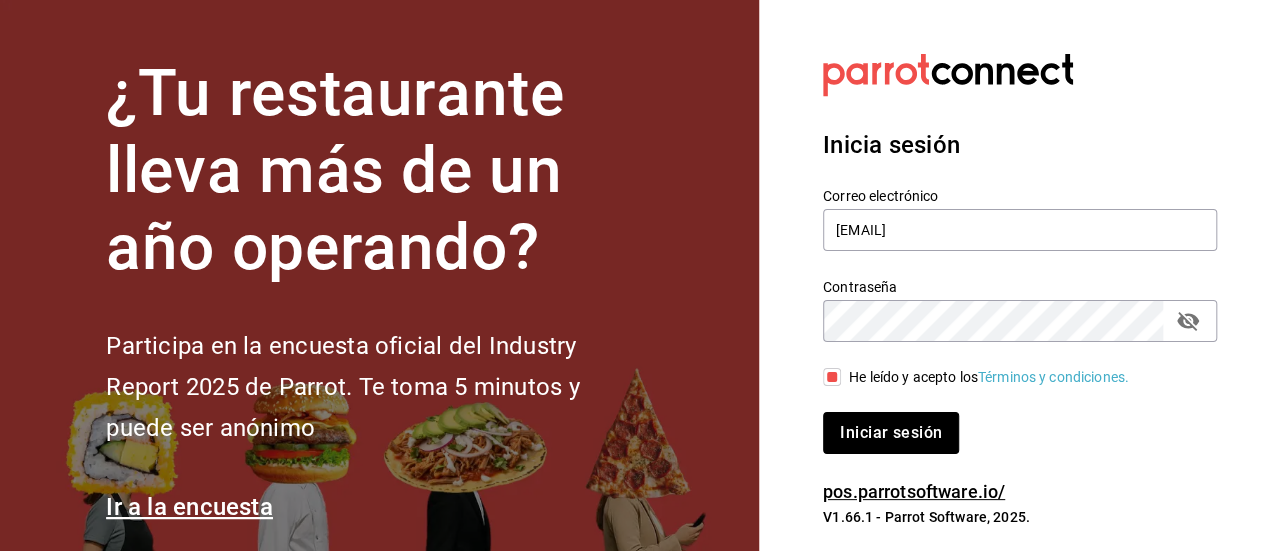 click on "Iniciar sesión" at bounding box center (891, 433) 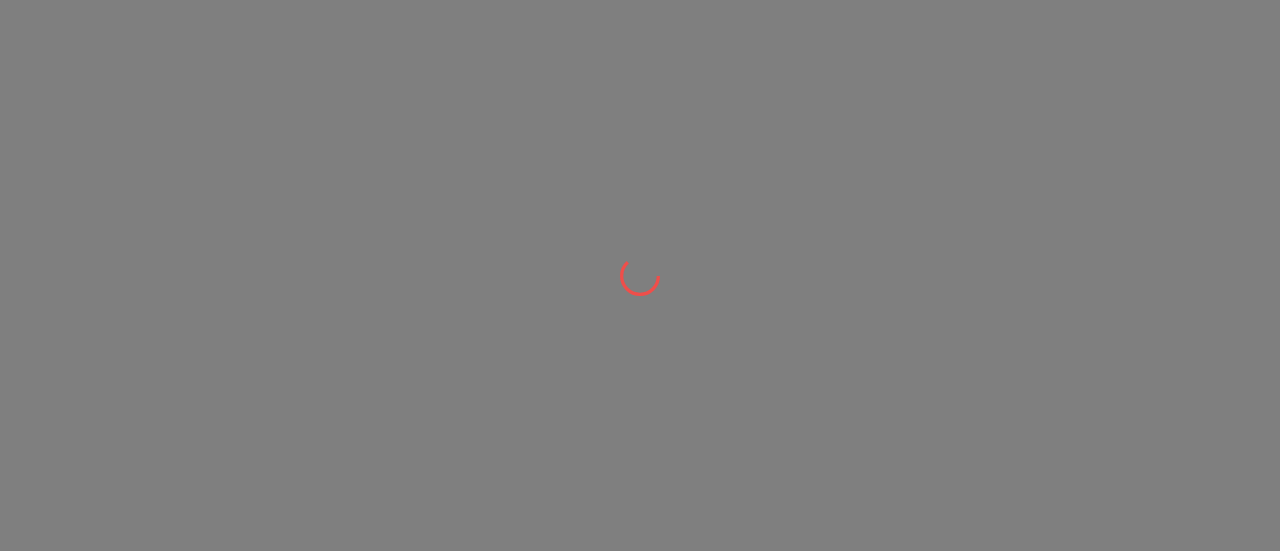 scroll, scrollTop: 0, scrollLeft: 0, axis: both 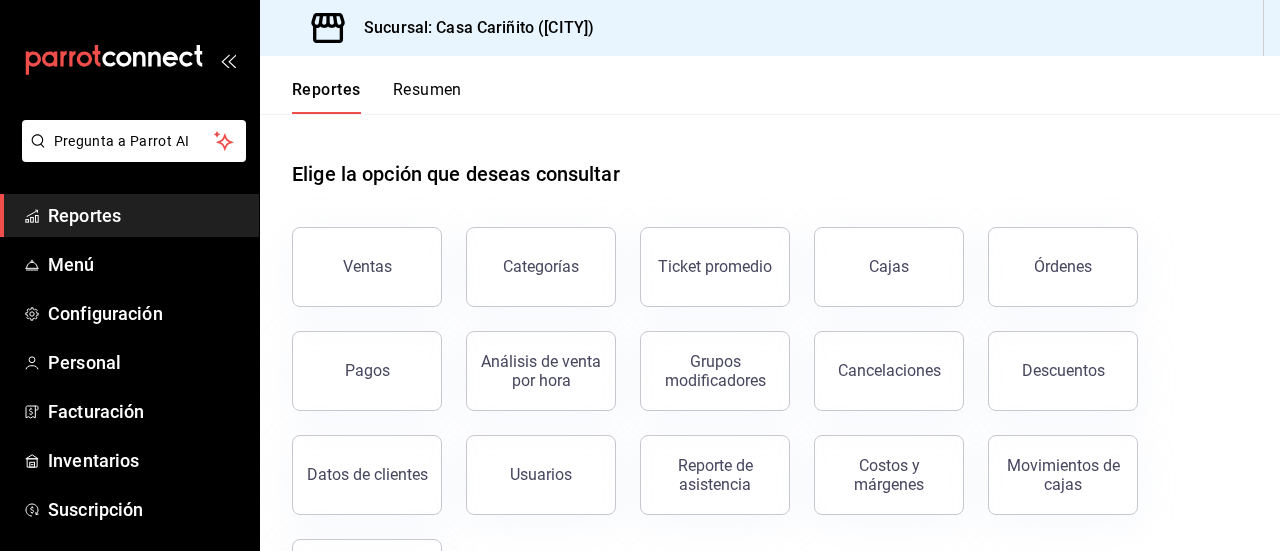 click on "Ventas" at bounding box center [367, 267] 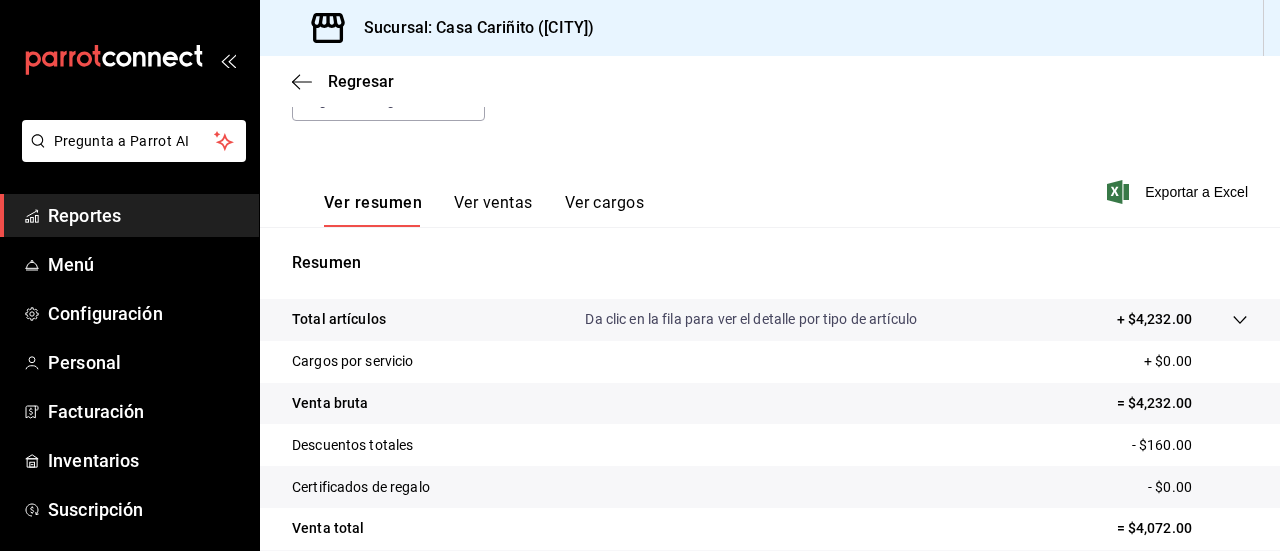 scroll, scrollTop: 288, scrollLeft: 0, axis: vertical 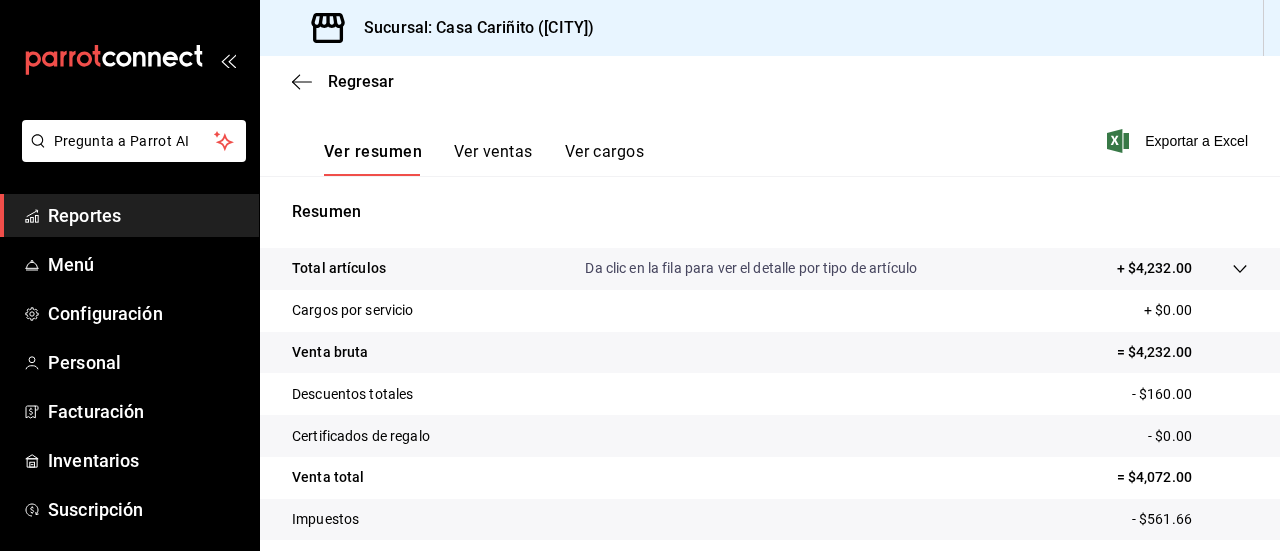 click on "Ver cargos" at bounding box center (605, 159) 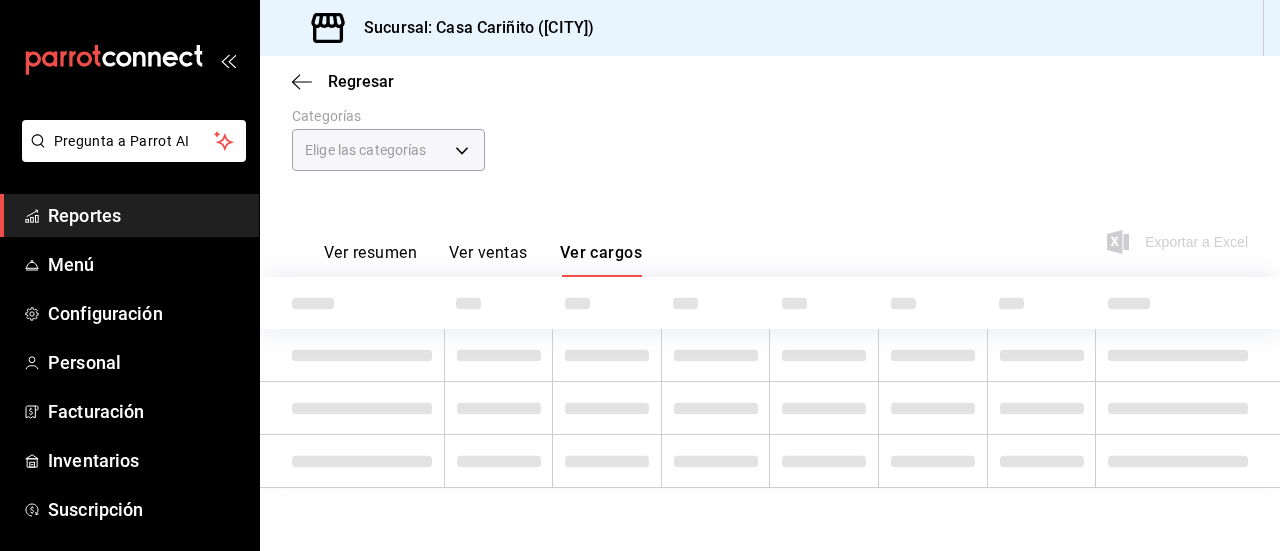 scroll, scrollTop: 263, scrollLeft: 0, axis: vertical 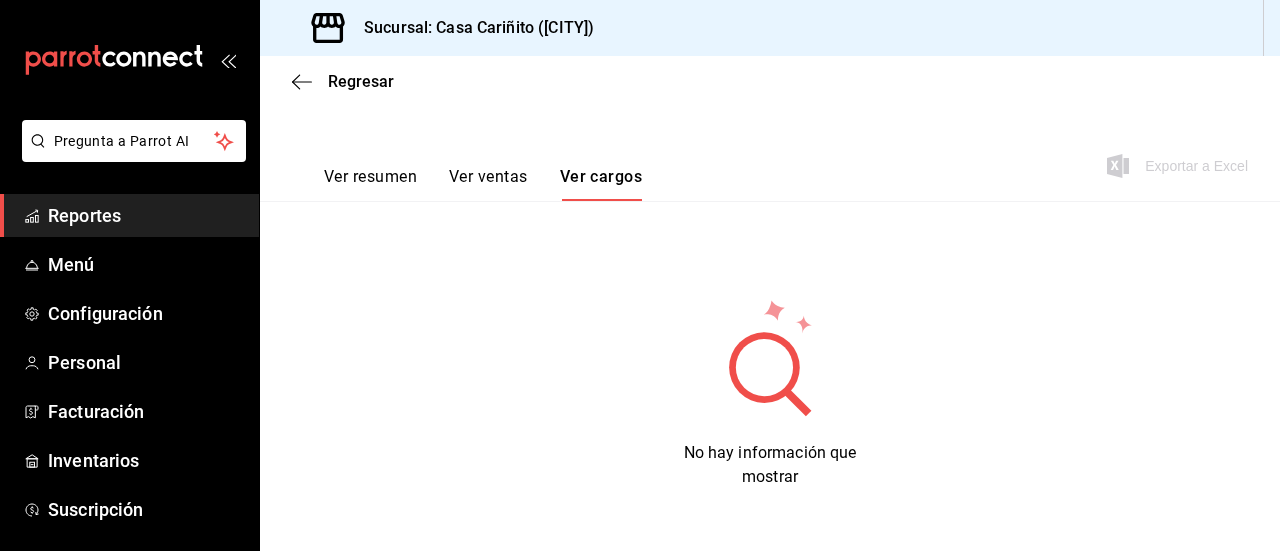 click on "Ver resumen Ver ventas Ver cargos" at bounding box center [467, 172] 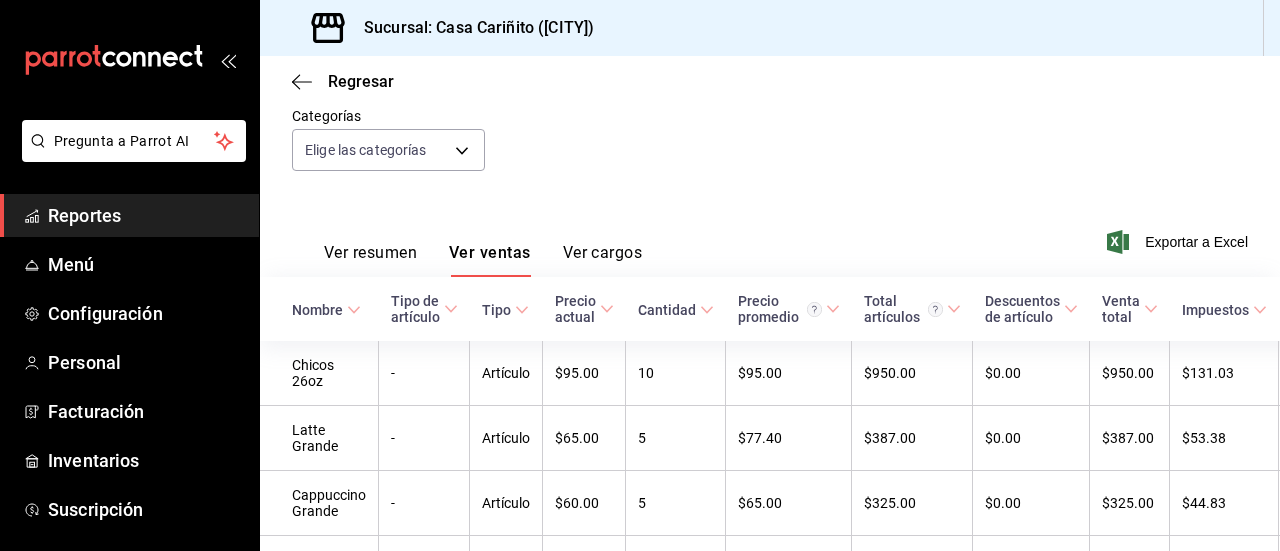 scroll, scrollTop: 263, scrollLeft: 0, axis: vertical 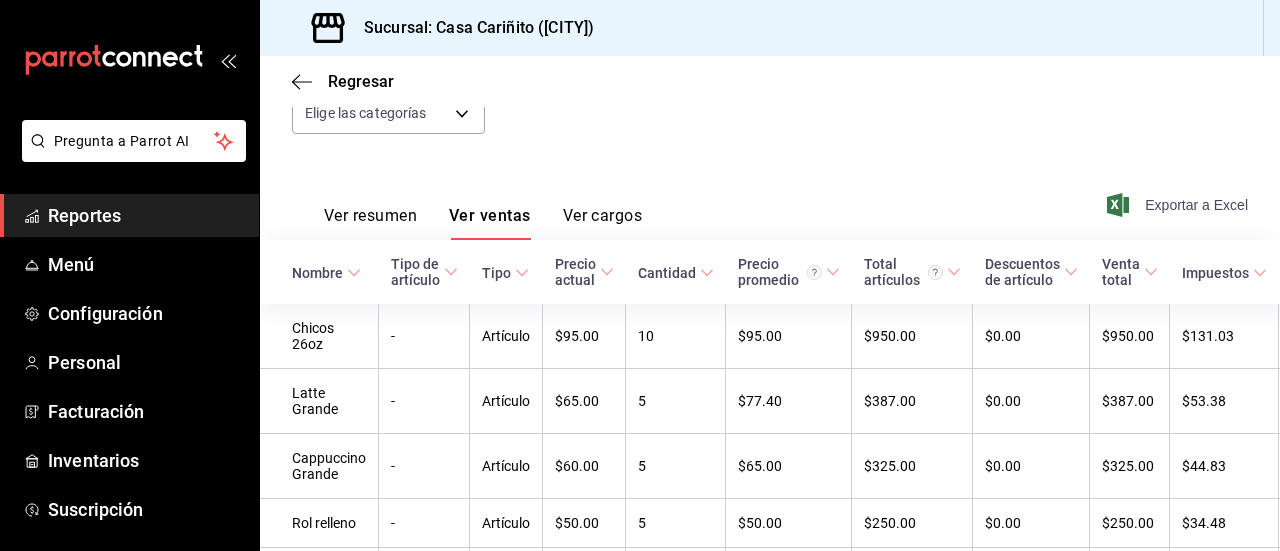 click on "Exportar a Excel" at bounding box center [1179, 205] 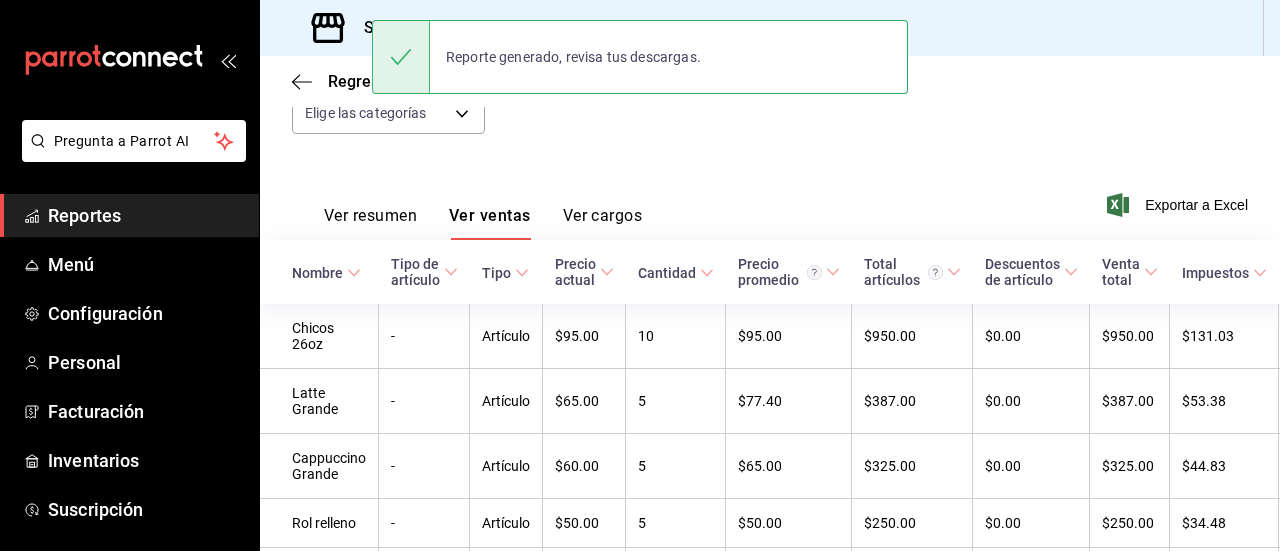 click on "Ver resumen Ver ventas Ver cargos Exportar a Excel" at bounding box center (770, 199) 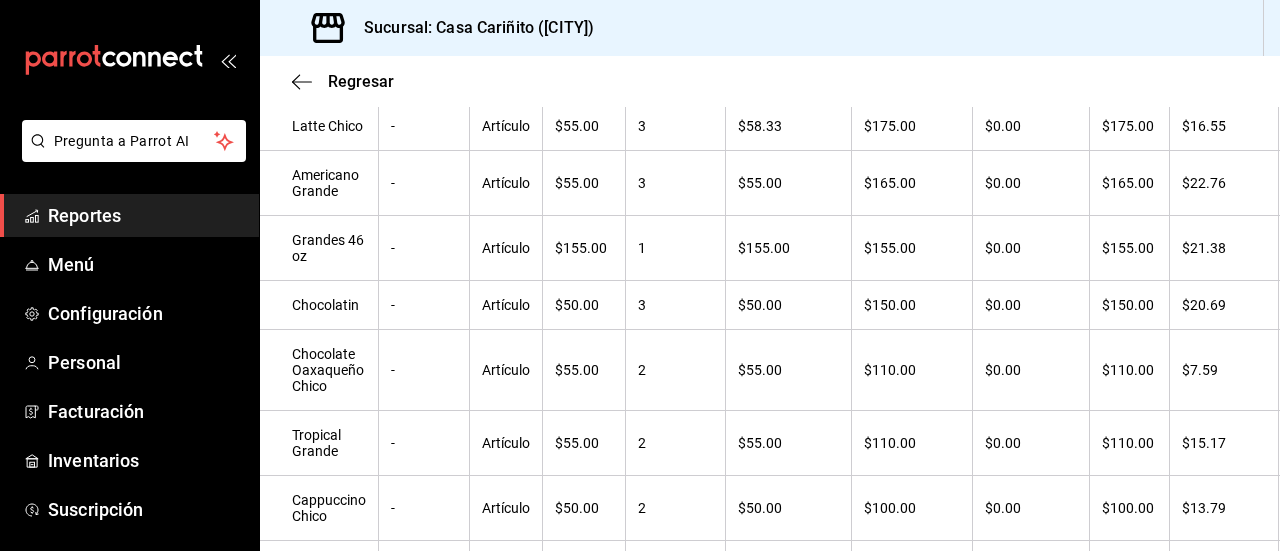 scroll, scrollTop: 130, scrollLeft: 0, axis: vertical 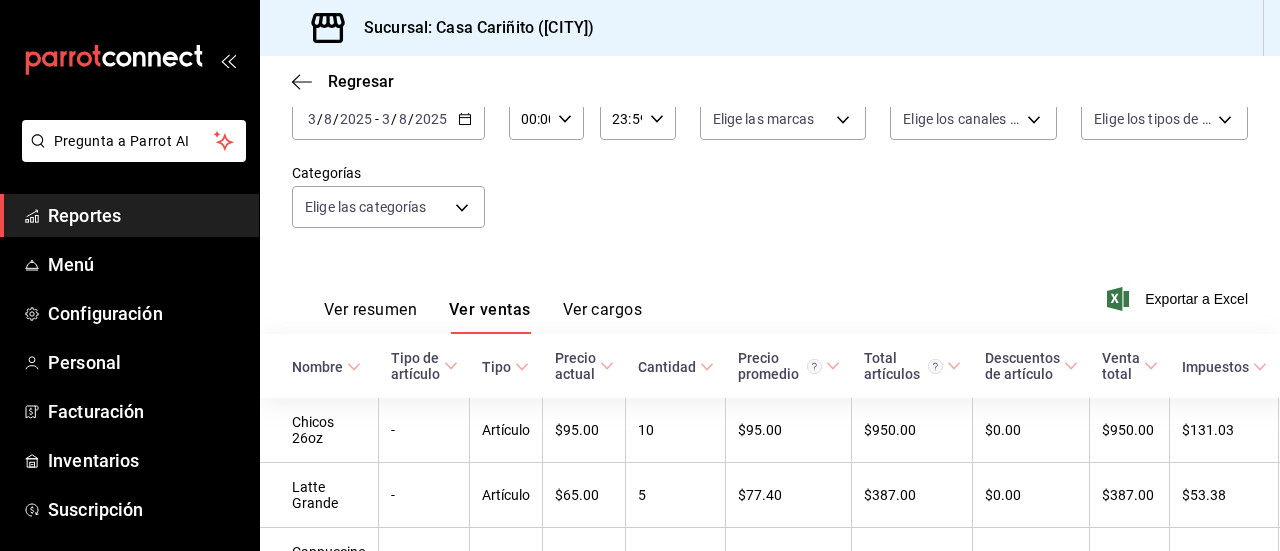 click on "Ver resumen Ver ventas Ver cargos Exportar a Excel" at bounding box center (770, 293) 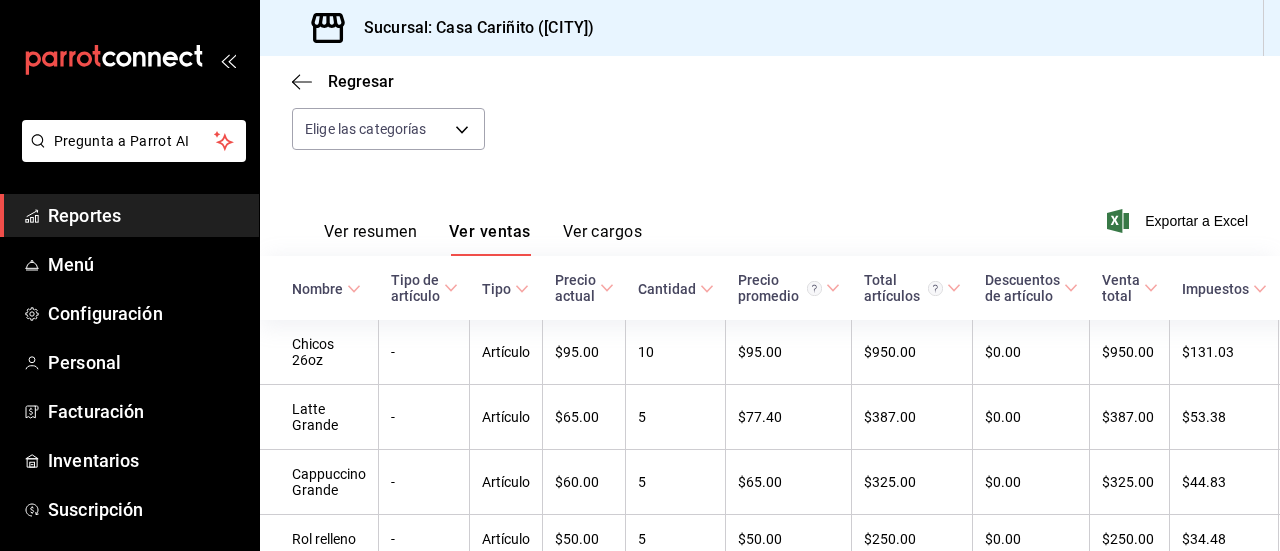 scroll, scrollTop: 191, scrollLeft: 0, axis: vertical 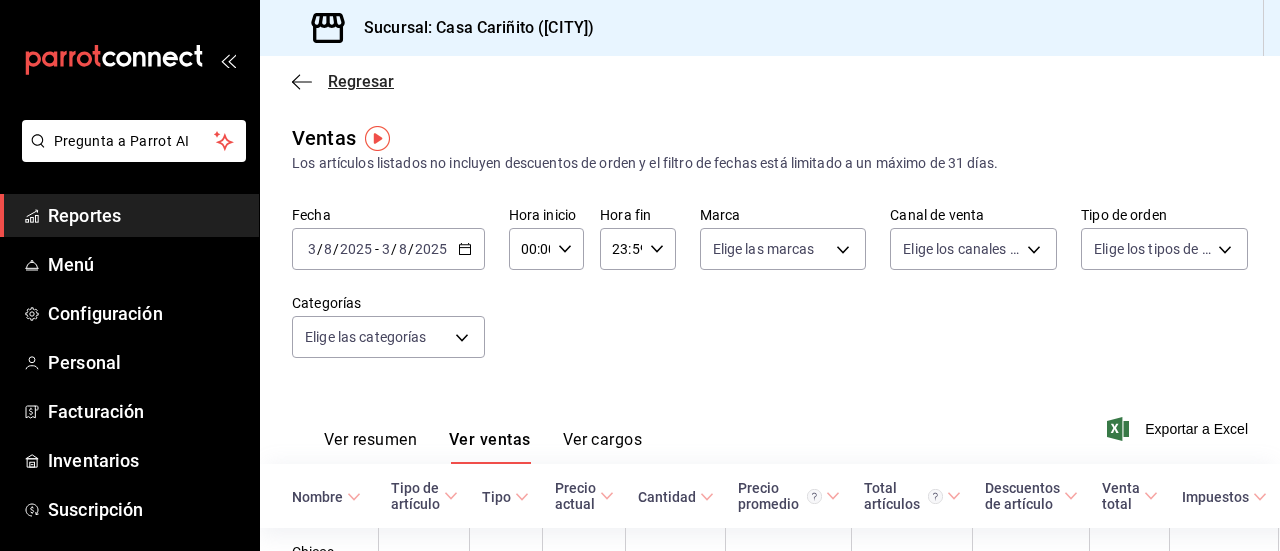 click 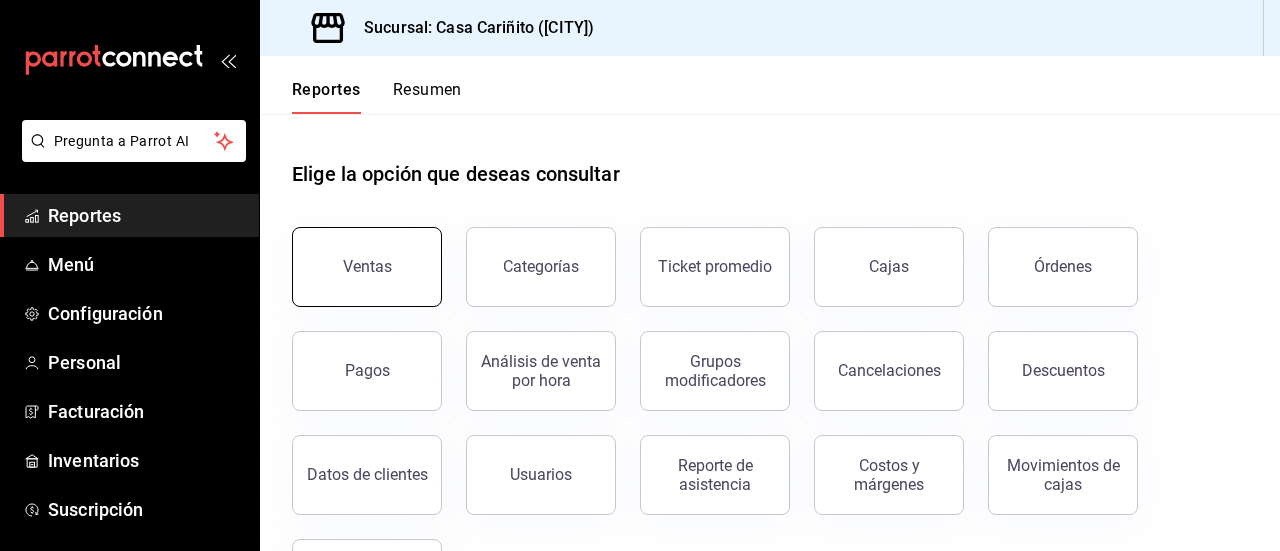 click on "Ventas" at bounding box center (367, 267) 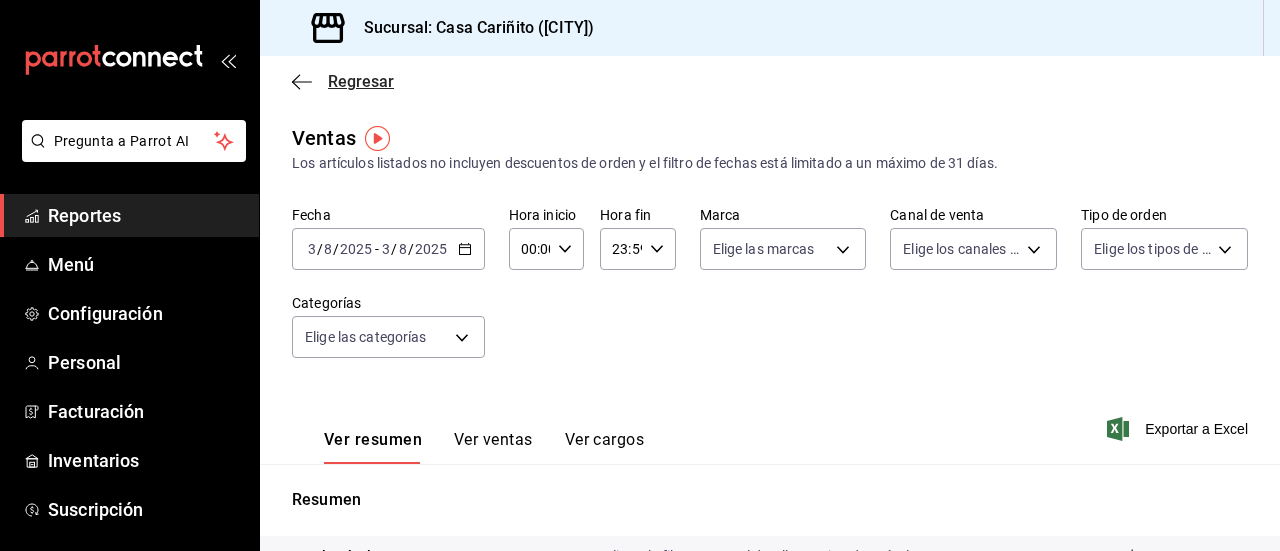 click on "Regresar" at bounding box center [343, 81] 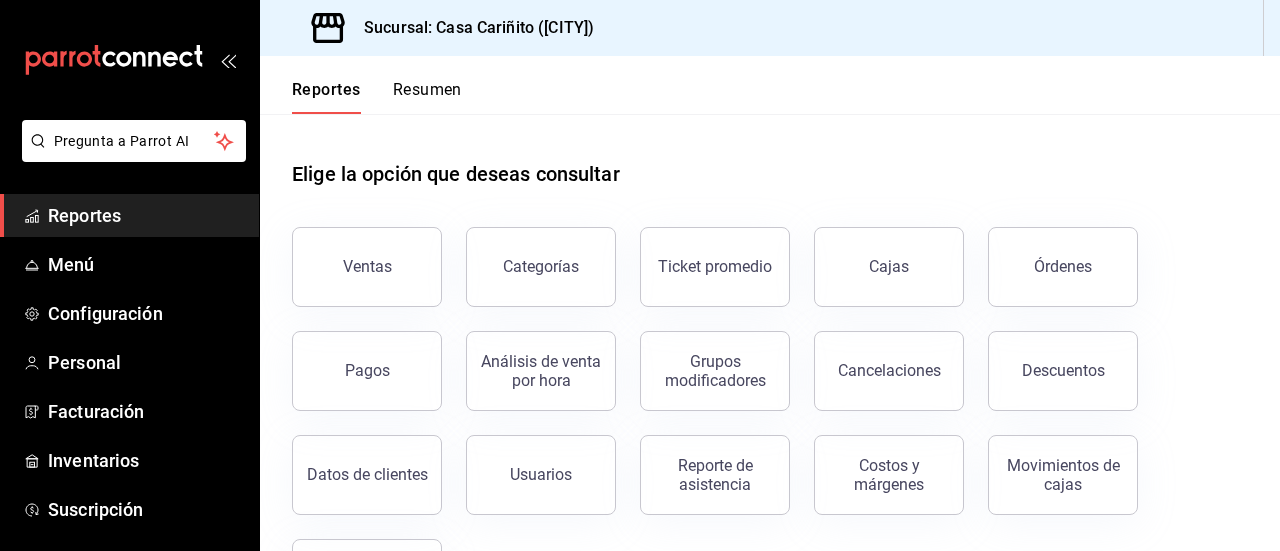 click on "Elige la opción que deseas consultar" at bounding box center (770, 158) 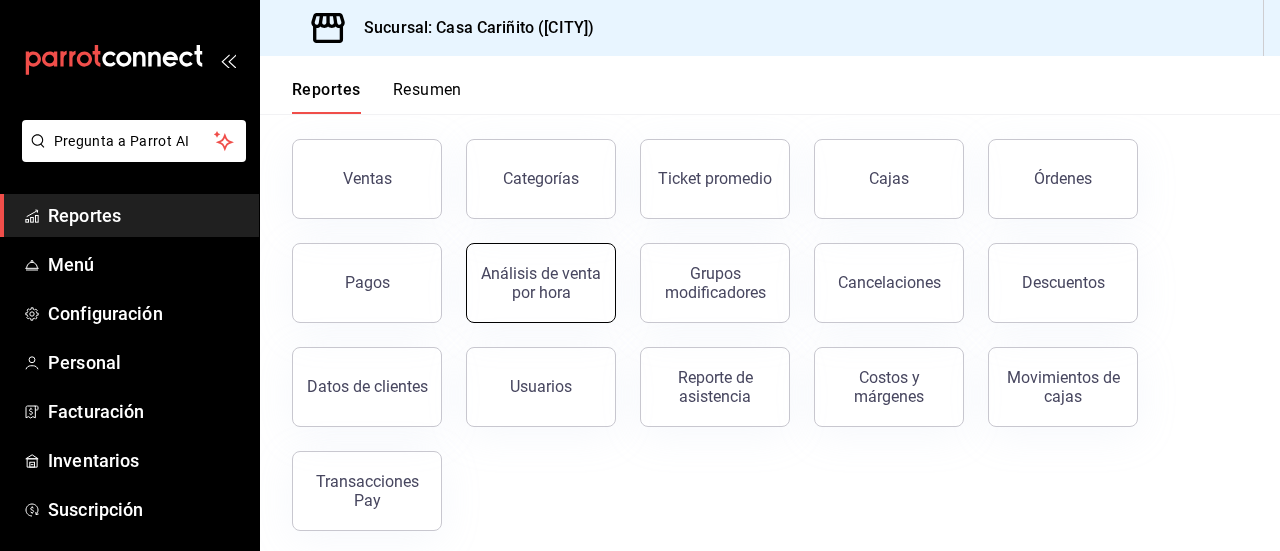 scroll, scrollTop: 99, scrollLeft: 0, axis: vertical 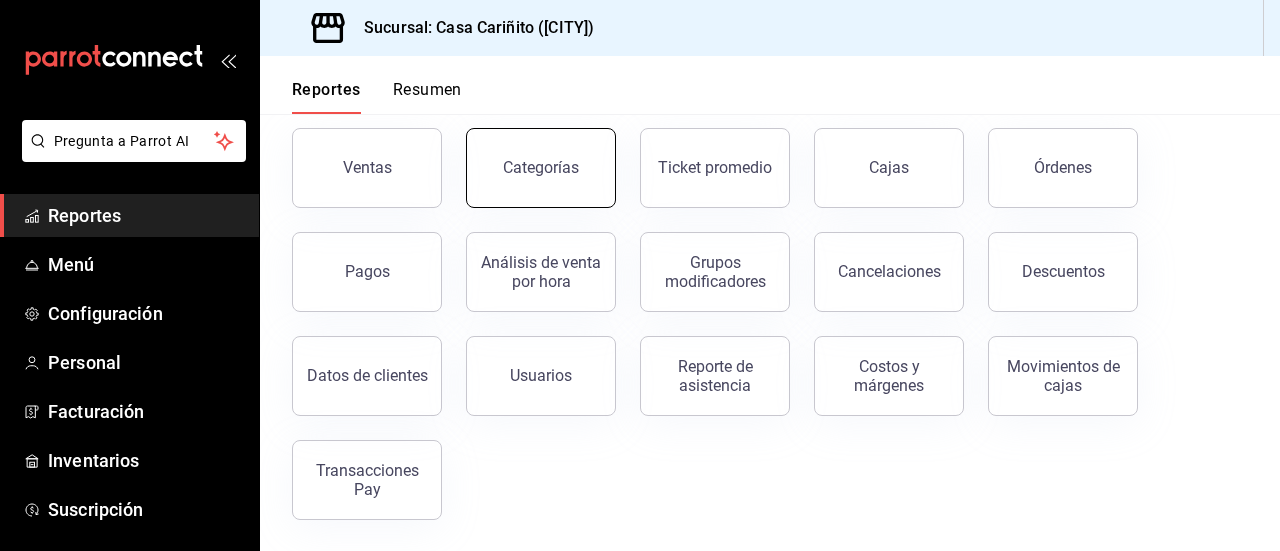 click on "Categorías" at bounding box center (541, 167) 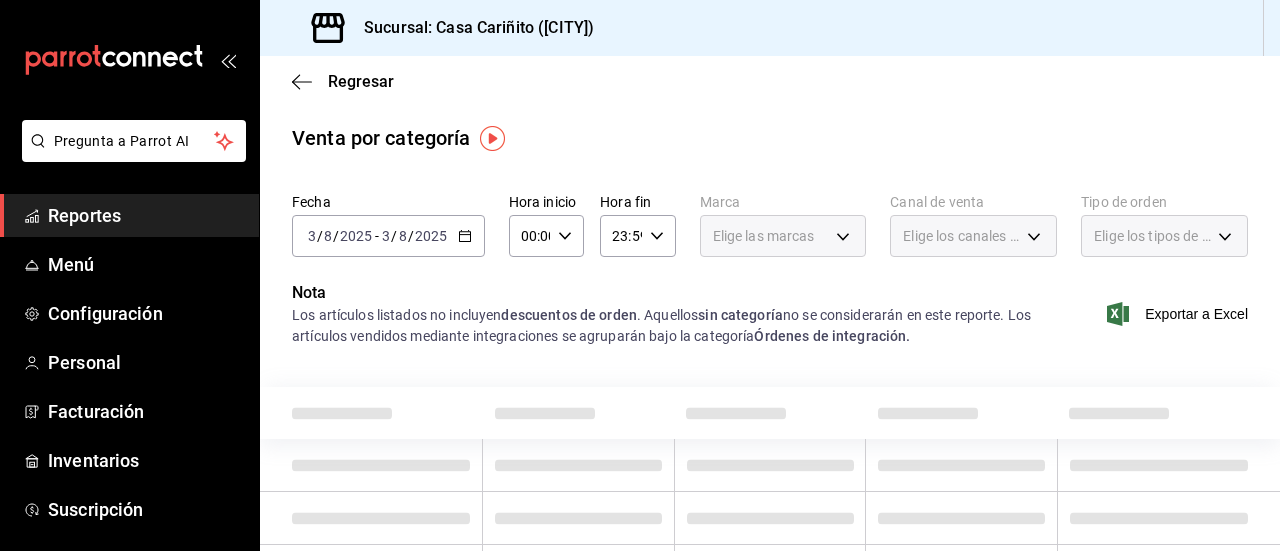 click on "Elige las marcas" at bounding box center [764, 236] 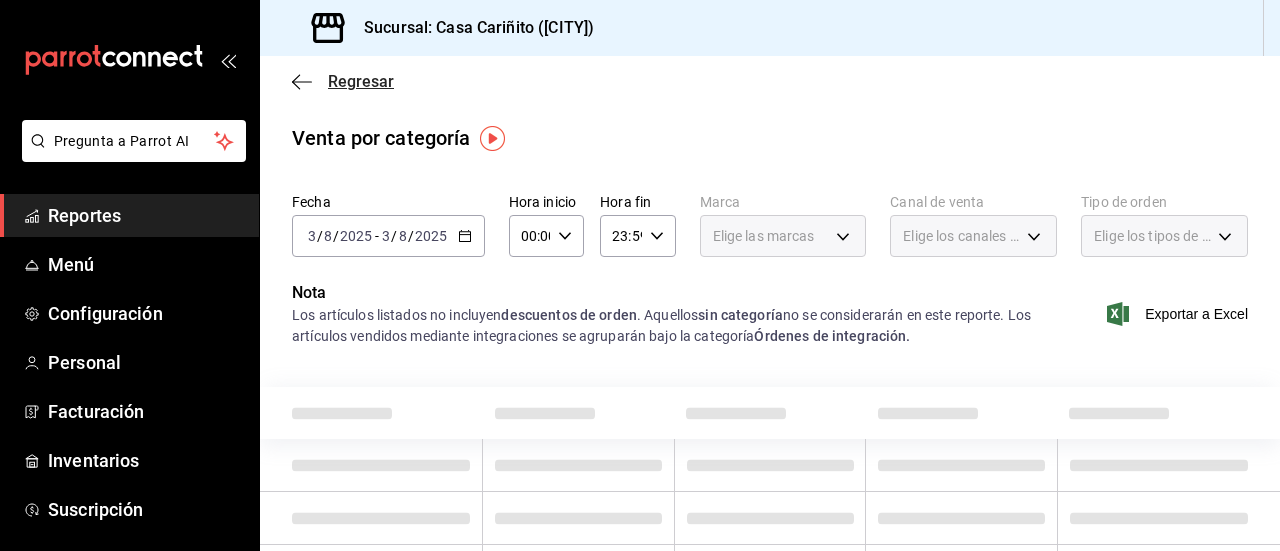 click 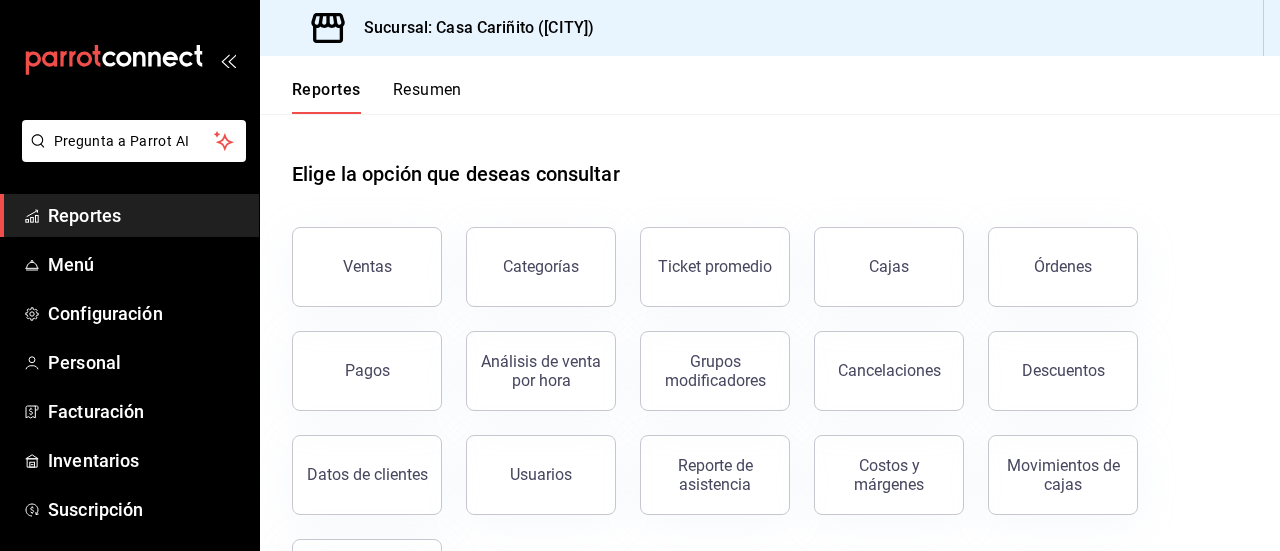 click on "Elige la opción que deseas consultar" at bounding box center [770, 158] 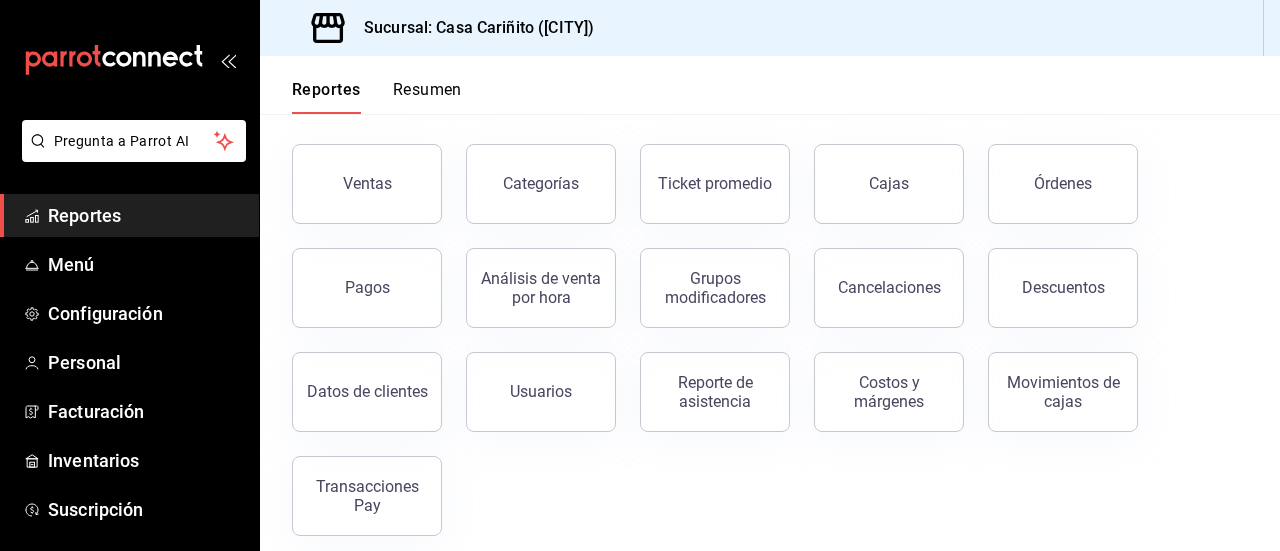 scroll, scrollTop: 99, scrollLeft: 0, axis: vertical 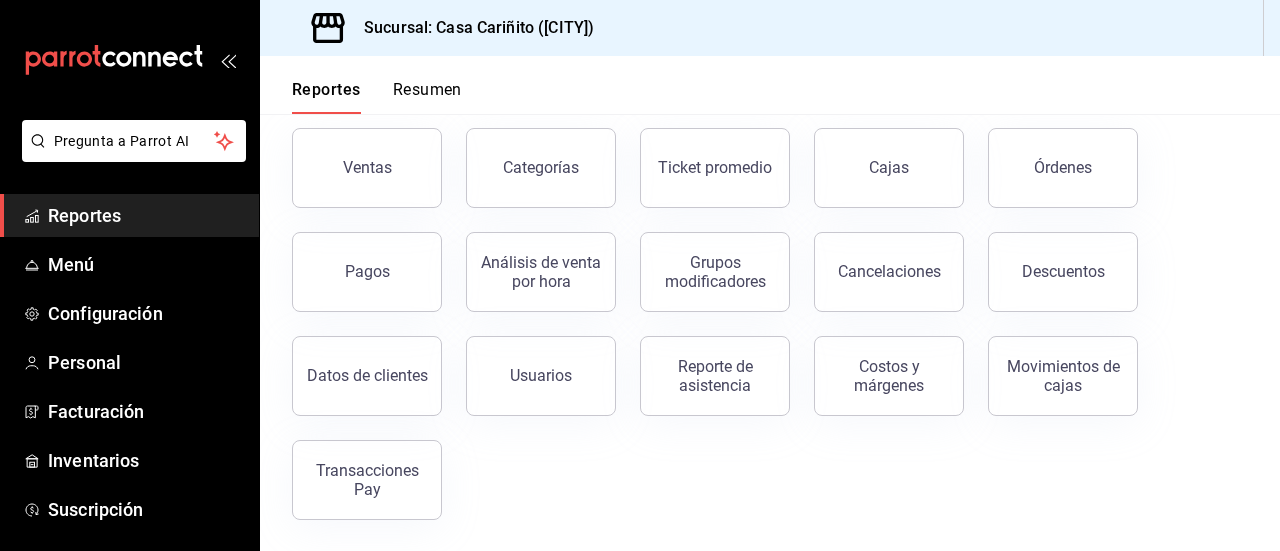 click on "Sucursal: Casa Cariñito ([CITY])" at bounding box center (770, 28) 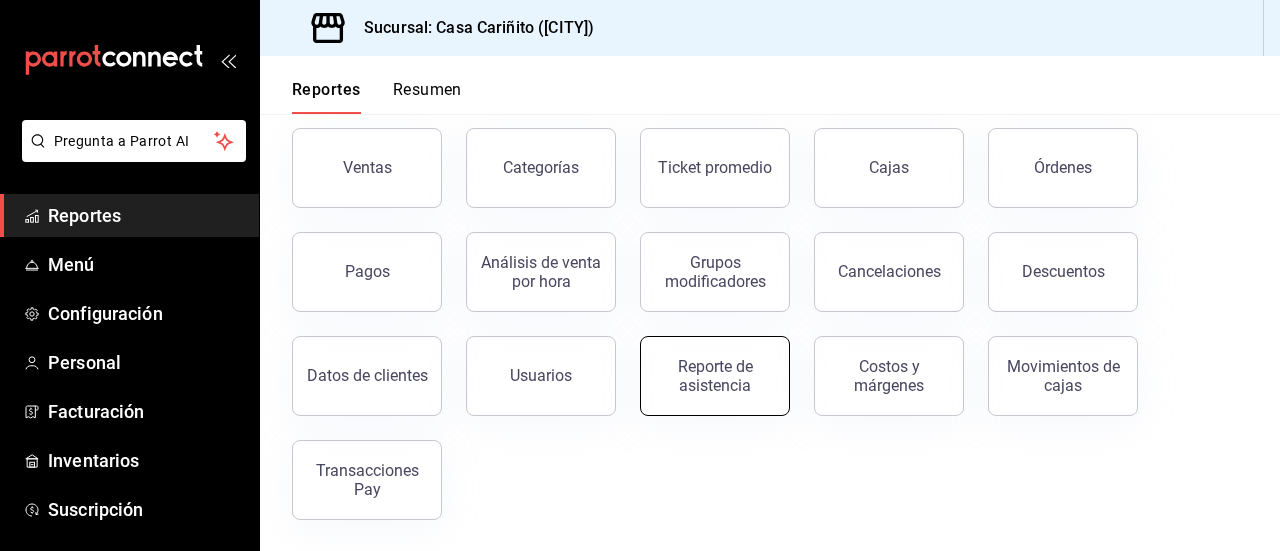 click on "Reporte de asistencia" at bounding box center (715, 376) 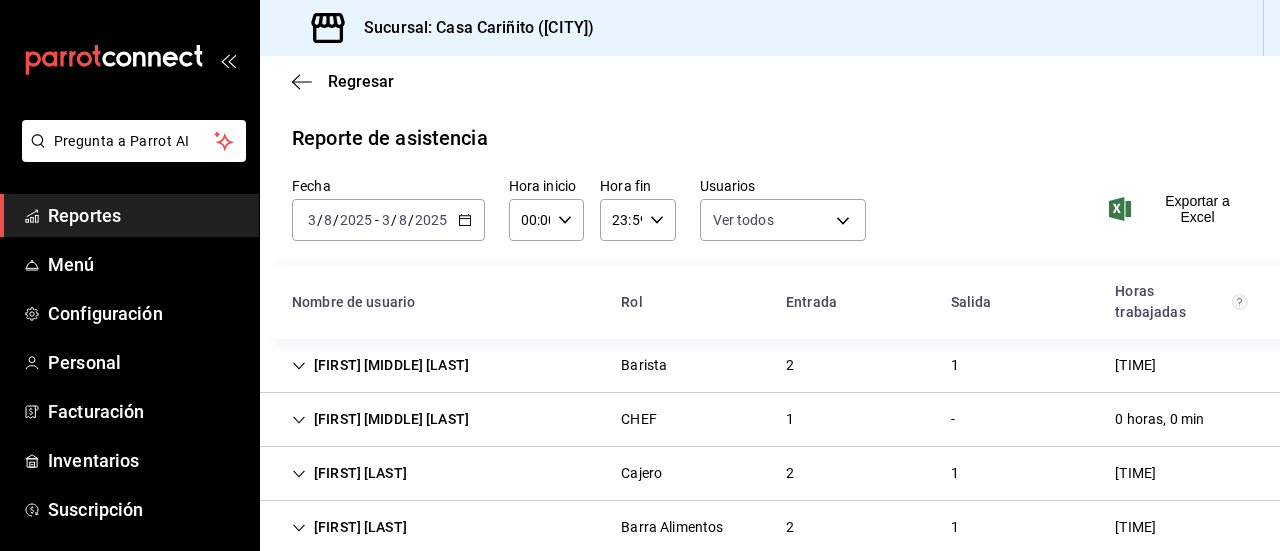 scroll, scrollTop: 88, scrollLeft: 0, axis: vertical 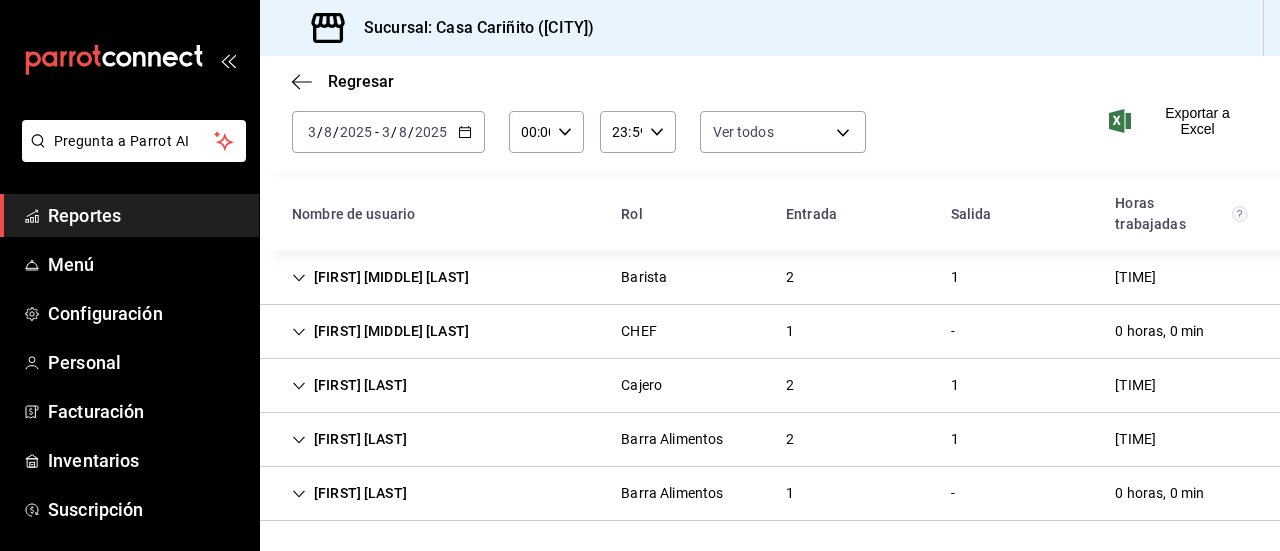 click on "2025-08-03 3 / 8 / 2025 - 2025-08-03 3 / 8 / 2025" at bounding box center (388, 132) 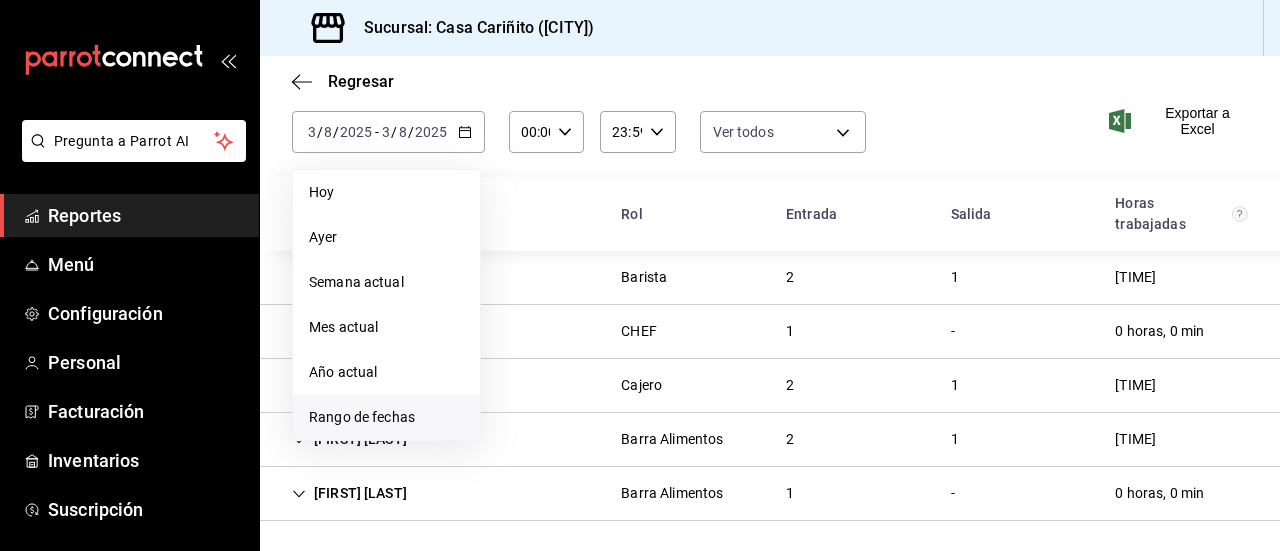 click on "Rango de fechas" at bounding box center [386, 417] 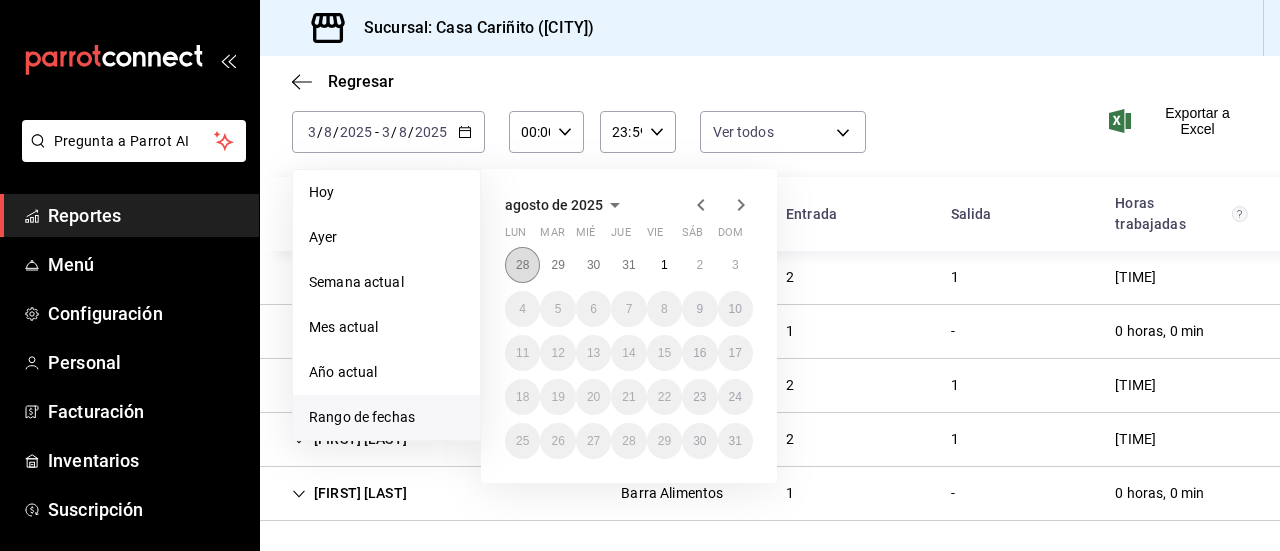 click on "28" at bounding box center (522, 265) 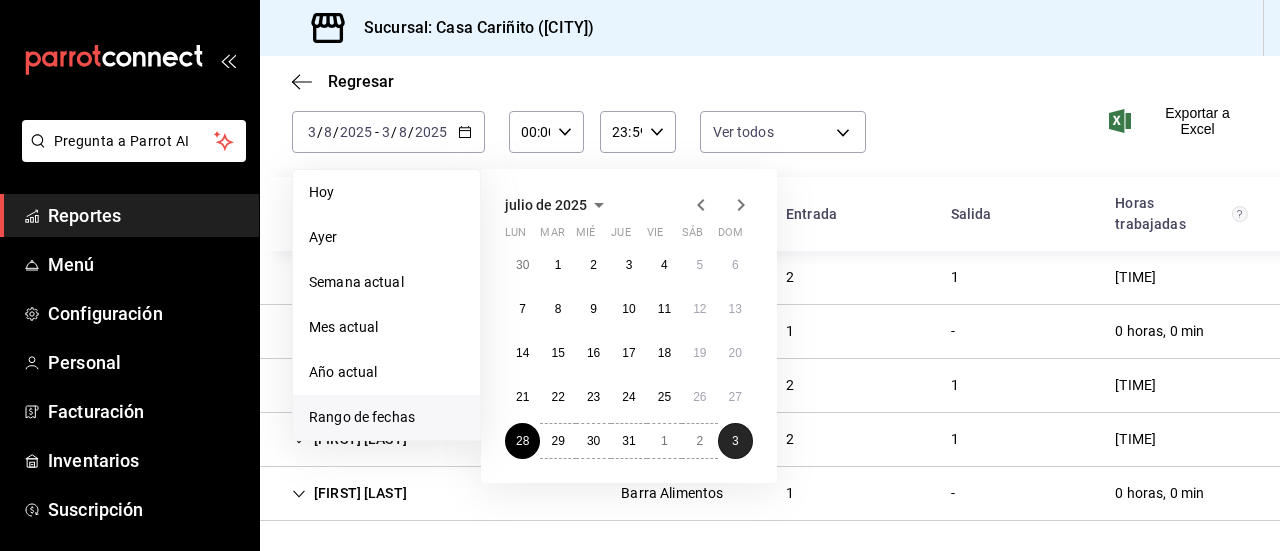 click on "3" at bounding box center (735, 441) 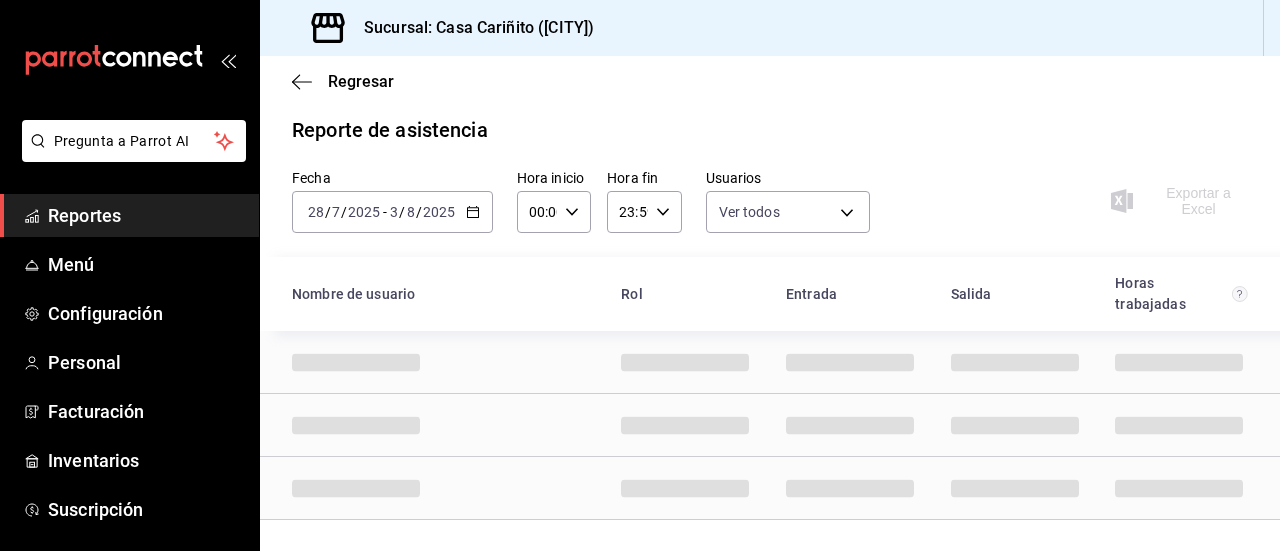 scroll, scrollTop: 88, scrollLeft: 0, axis: vertical 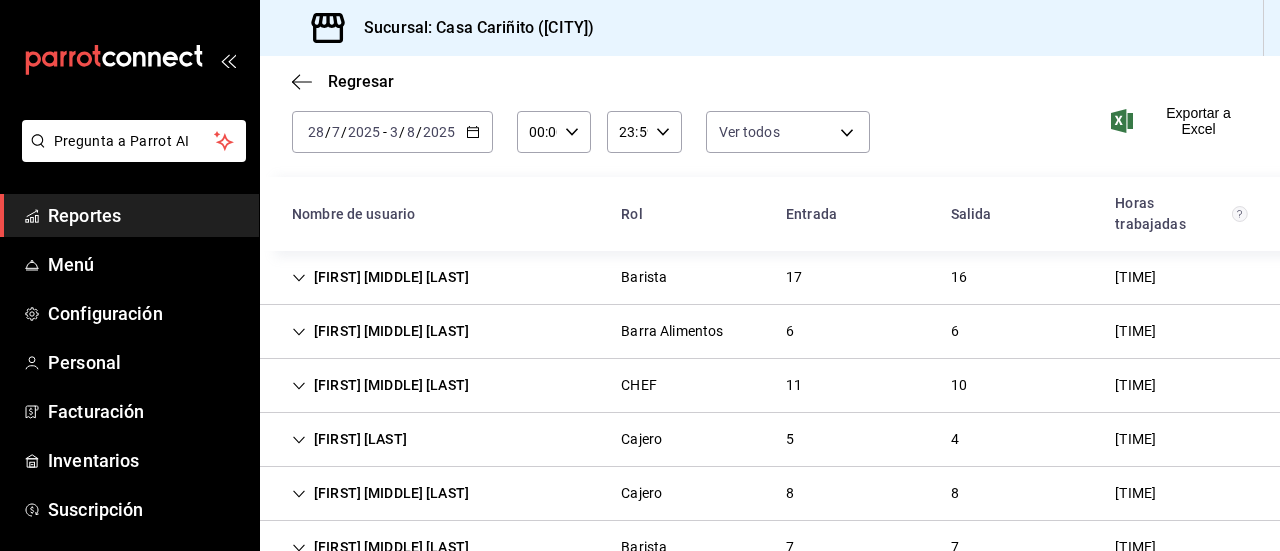 click on "Nombre de usuario" at bounding box center [440, 214] 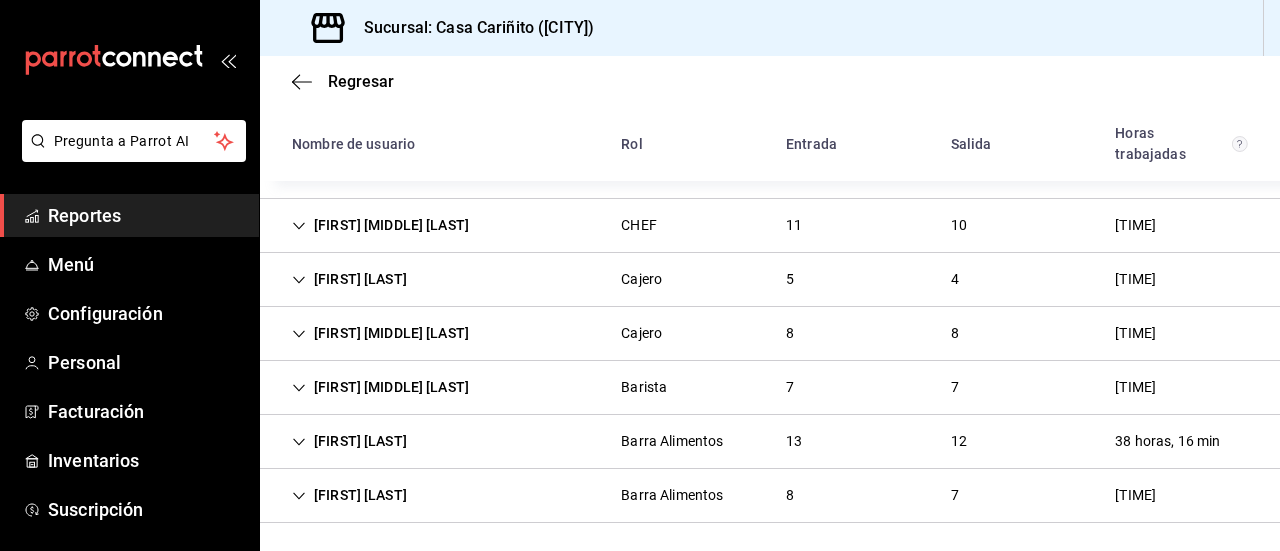 scroll, scrollTop: 249, scrollLeft: 0, axis: vertical 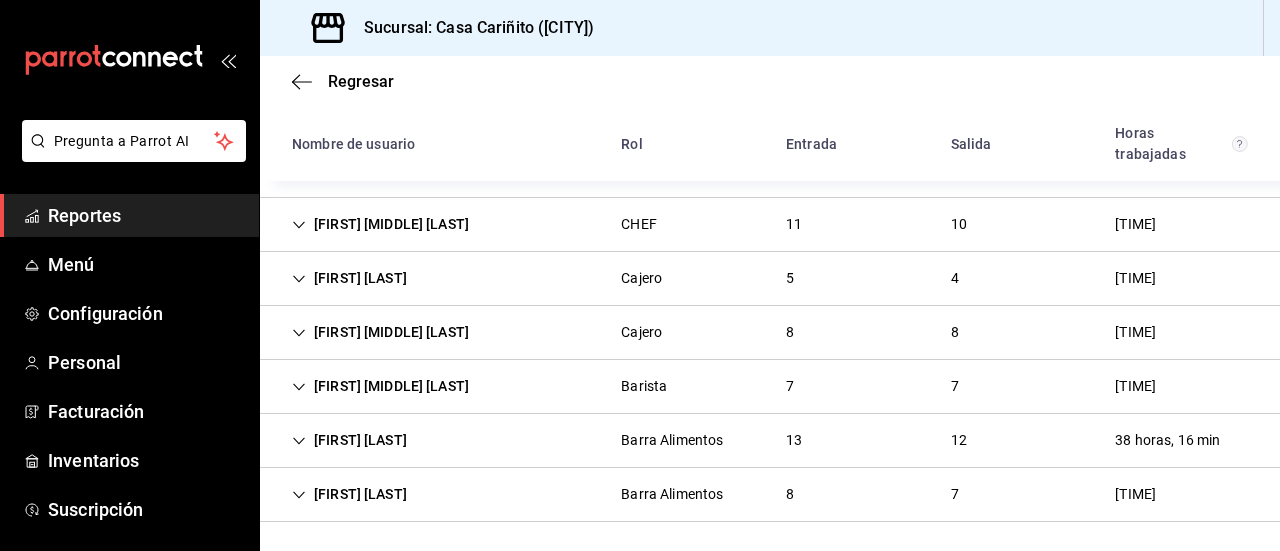 click on "Barra Alimentos" at bounding box center [672, 494] 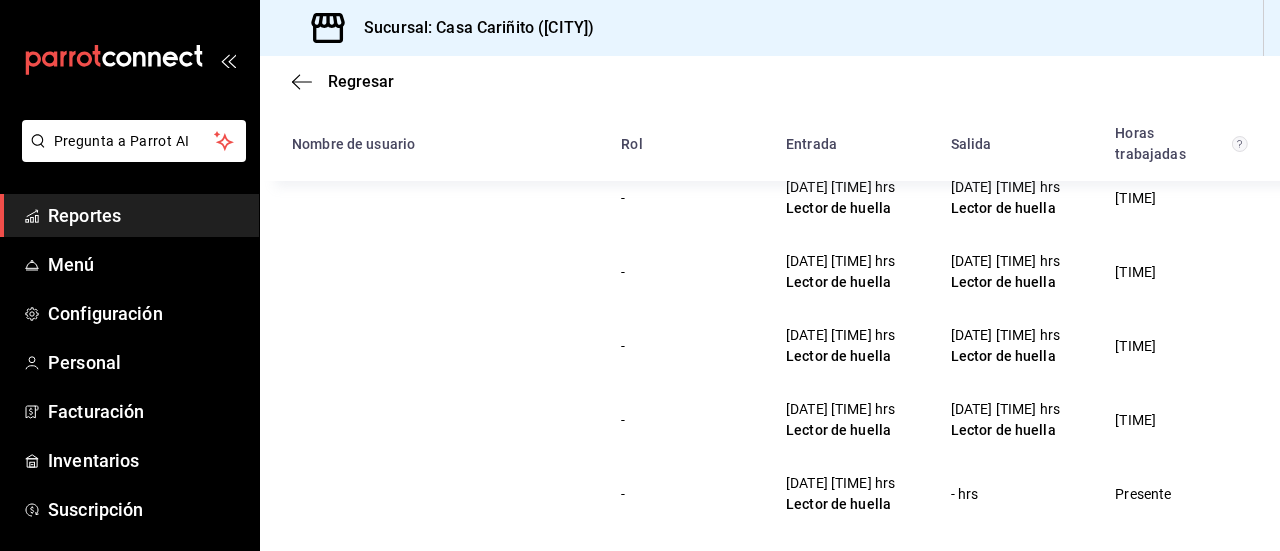 scroll, scrollTop: 833, scrollLeft: 0, axis: vertical 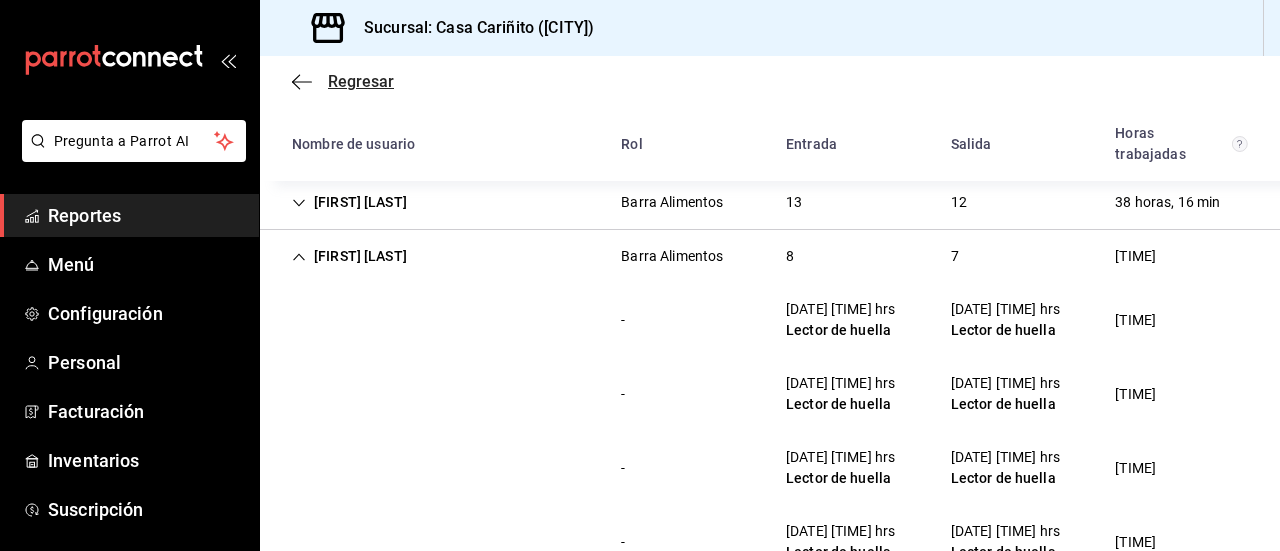 click 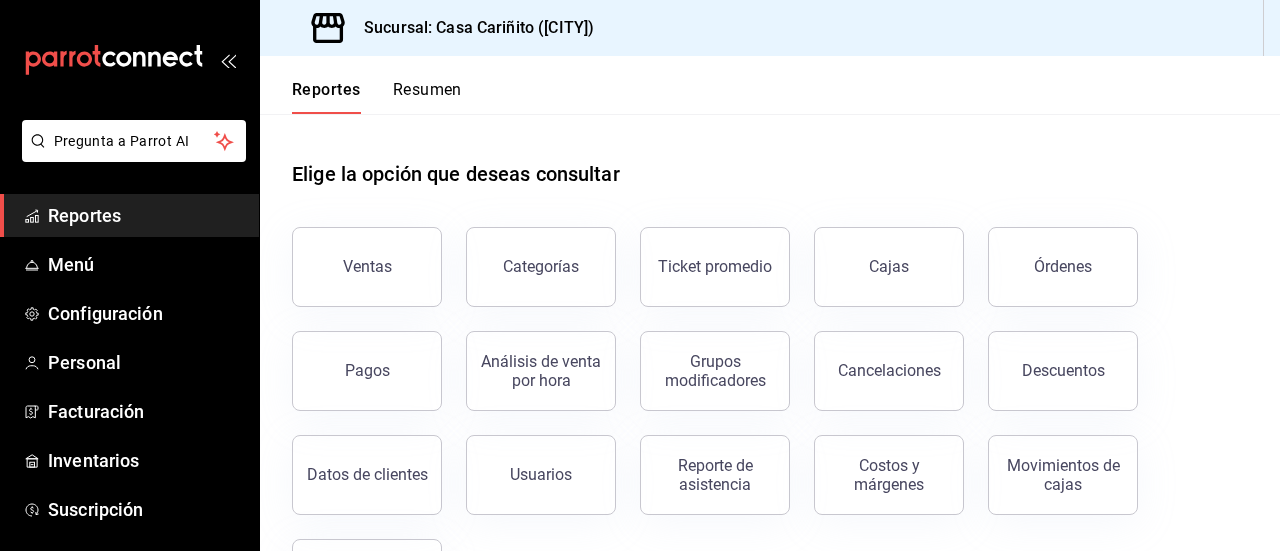 click on "Reportes" at bounding box center [145, 215] 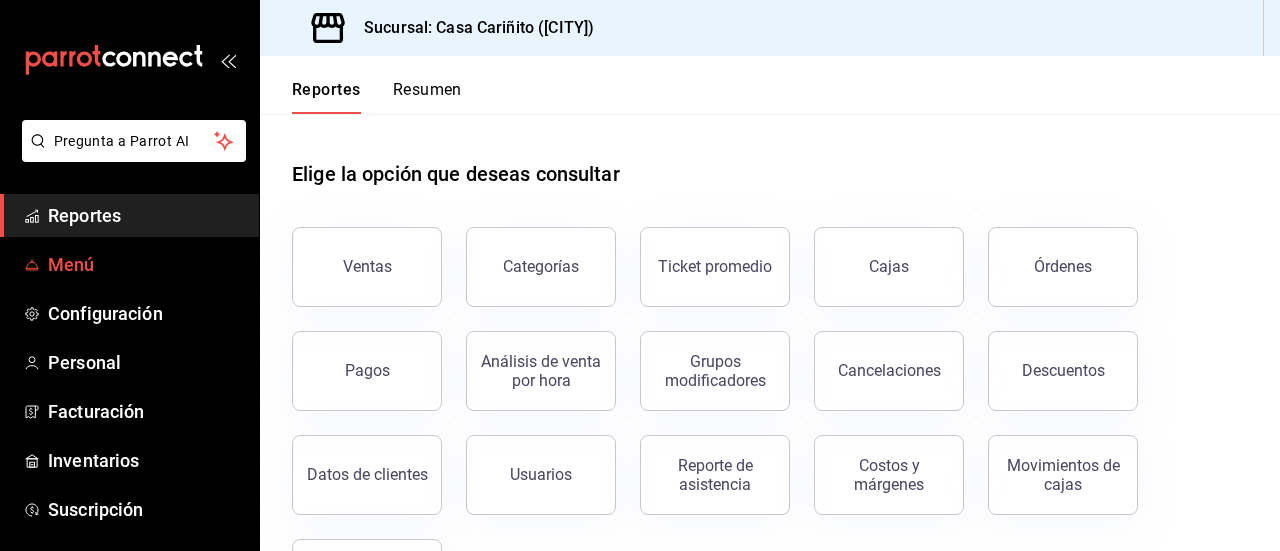 click on "Menú" at bounding box center [145, 264] 